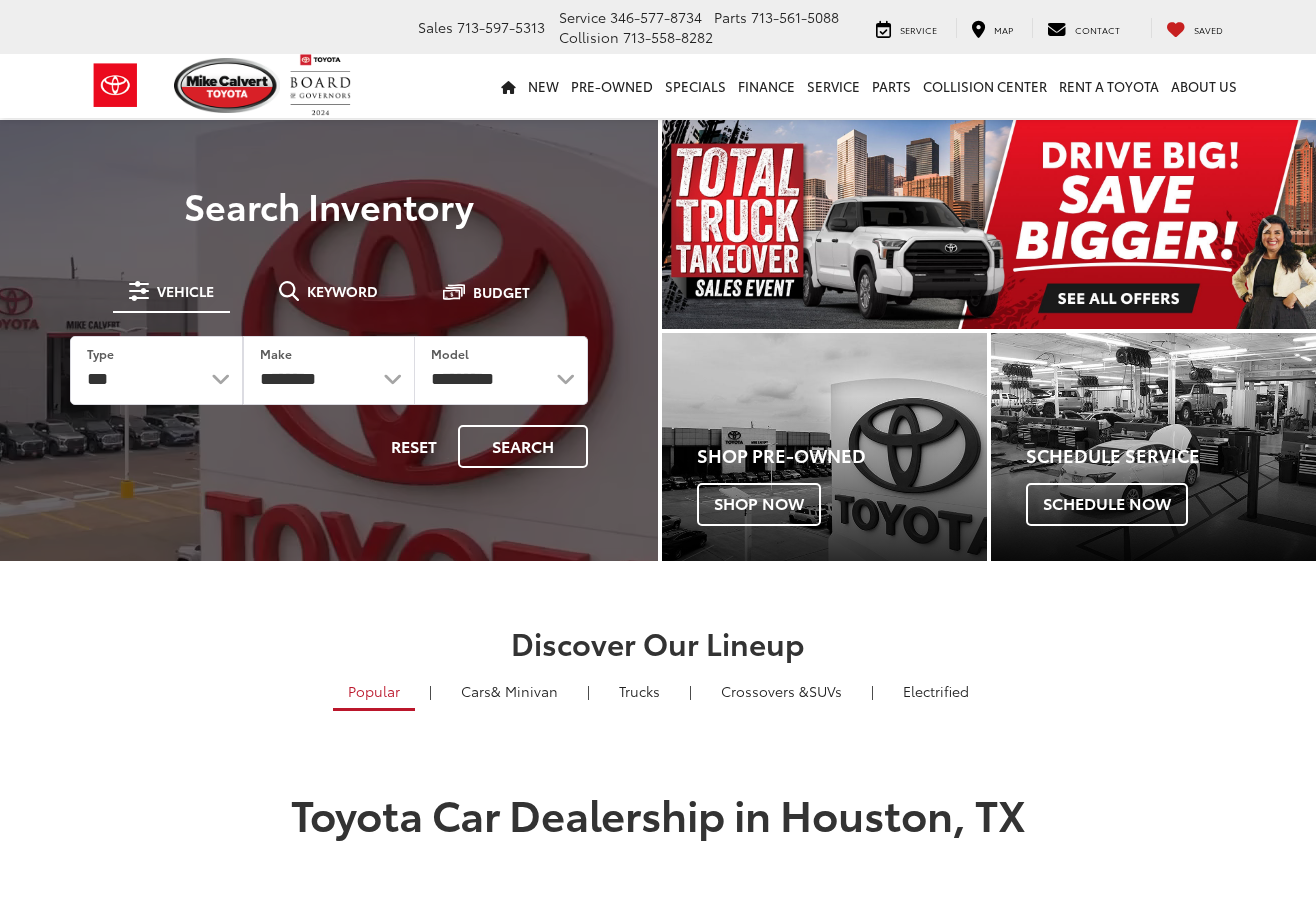 scroll, scrollTop: 0, scrollLeft: 0, axis: both 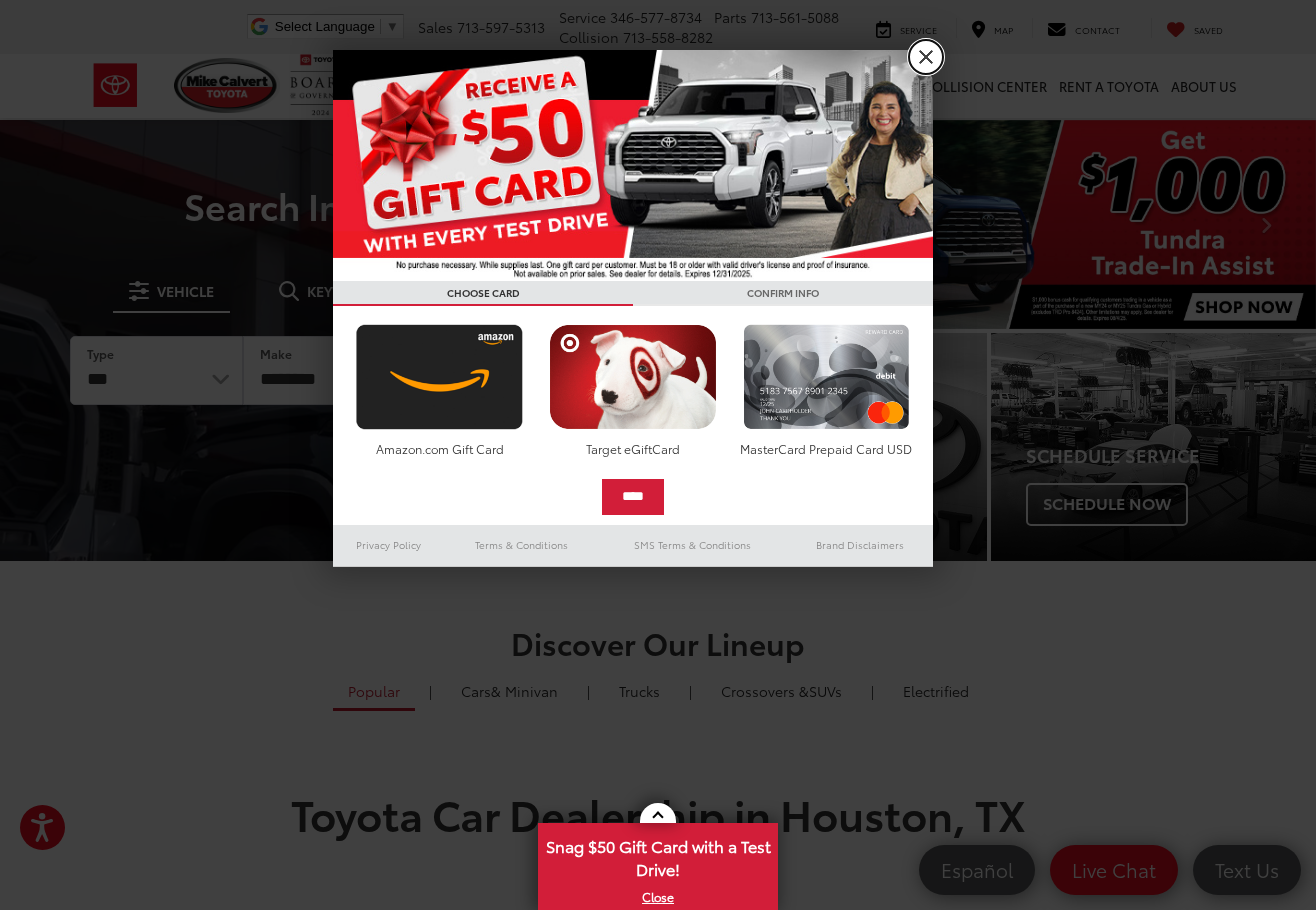 click on "X" at bounding box center [926, 57] 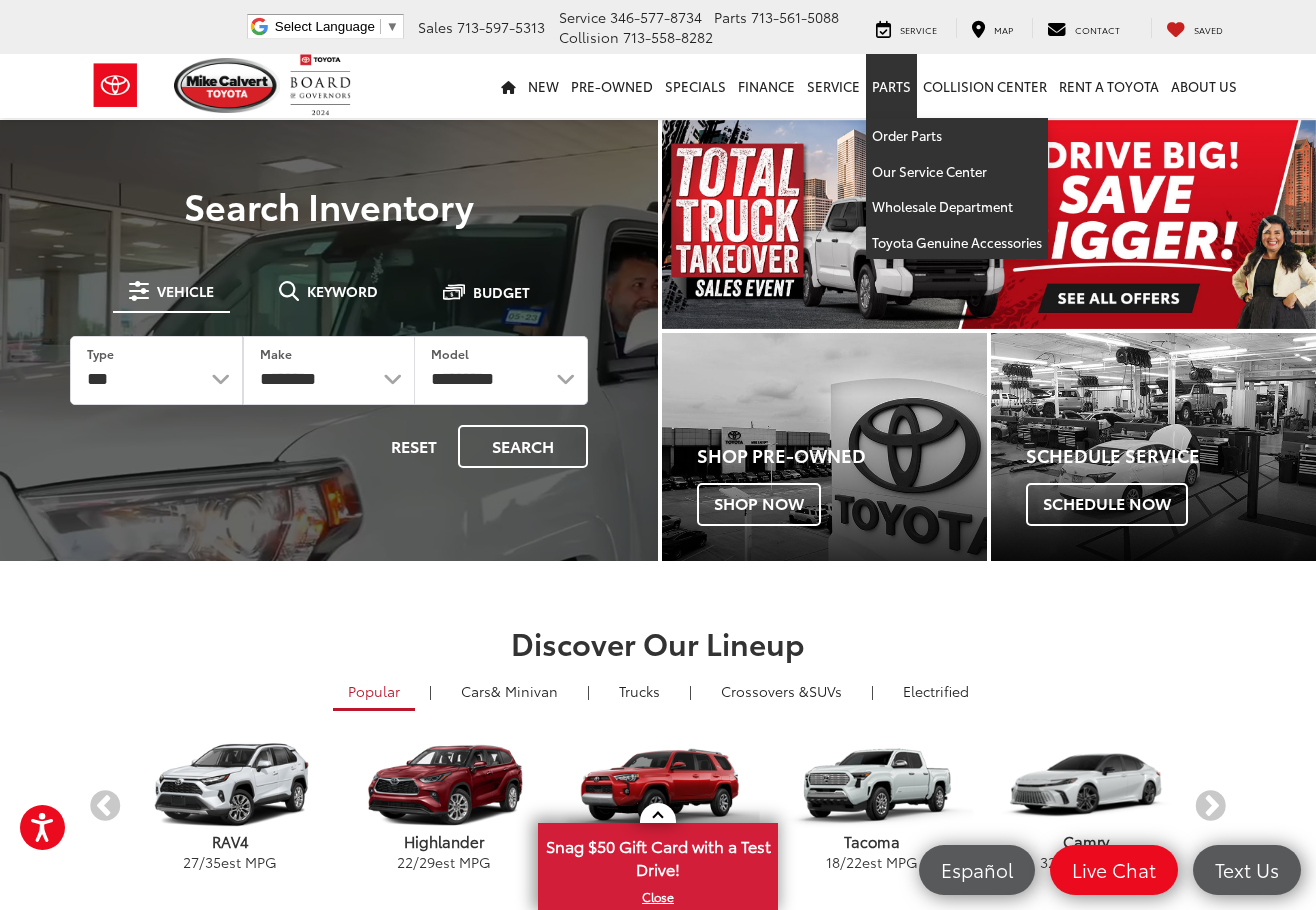 scroll, scrollTop: 0, scrollLeft: 0, axis: both 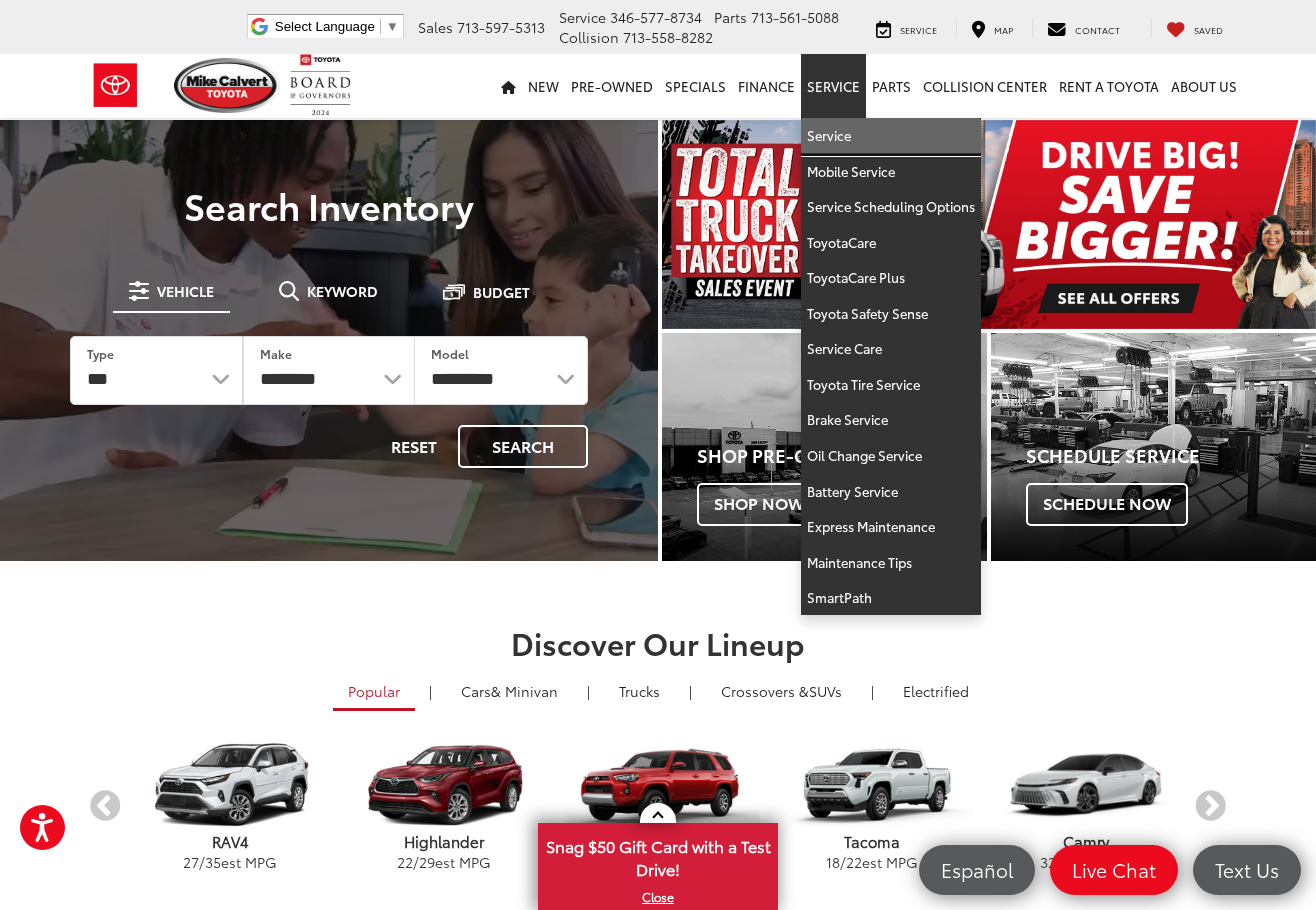 click on "Service" at bounding box center (891, 136) 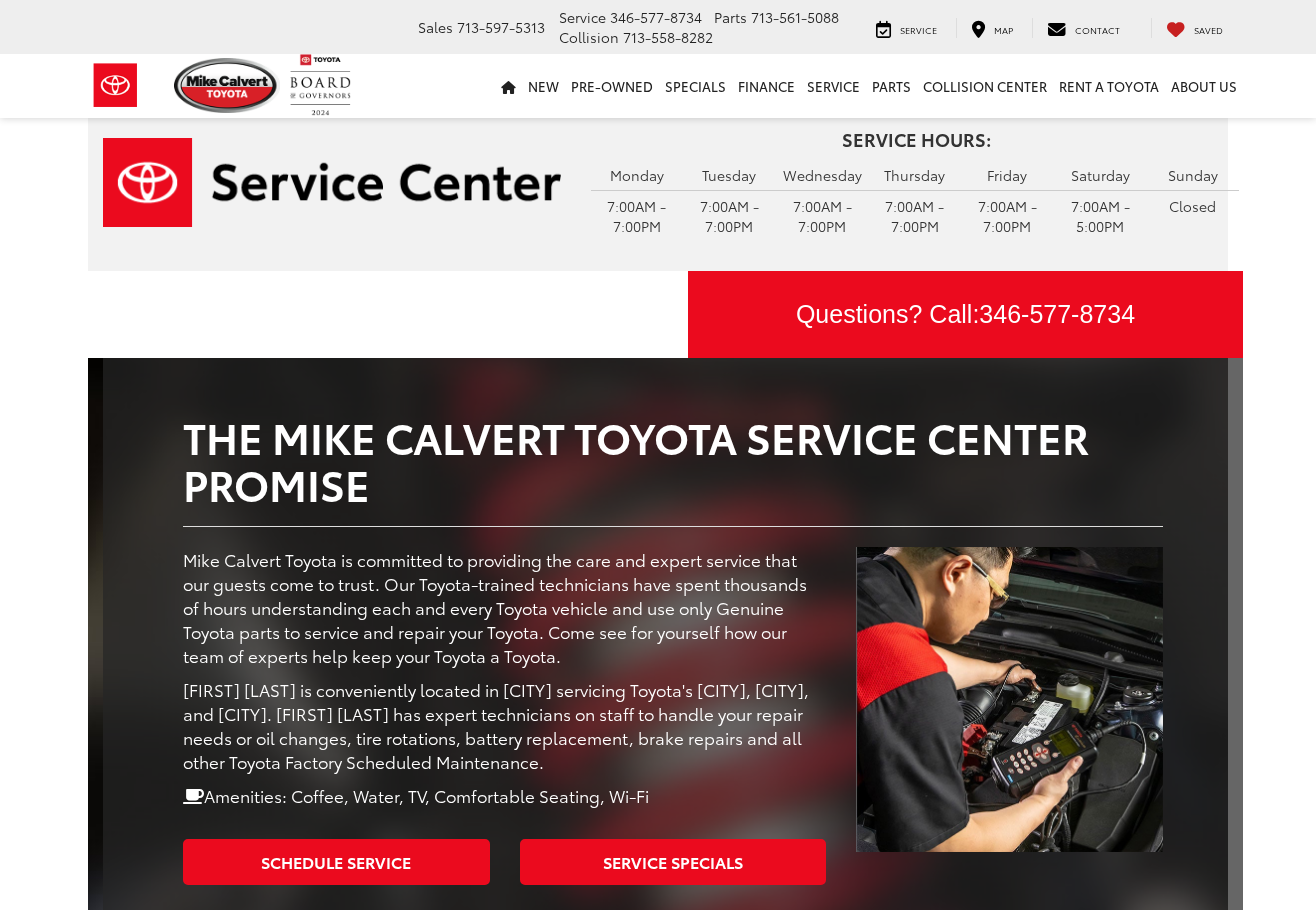 scroll, scrollTop: 0, scrollLeft: 0, axis: both 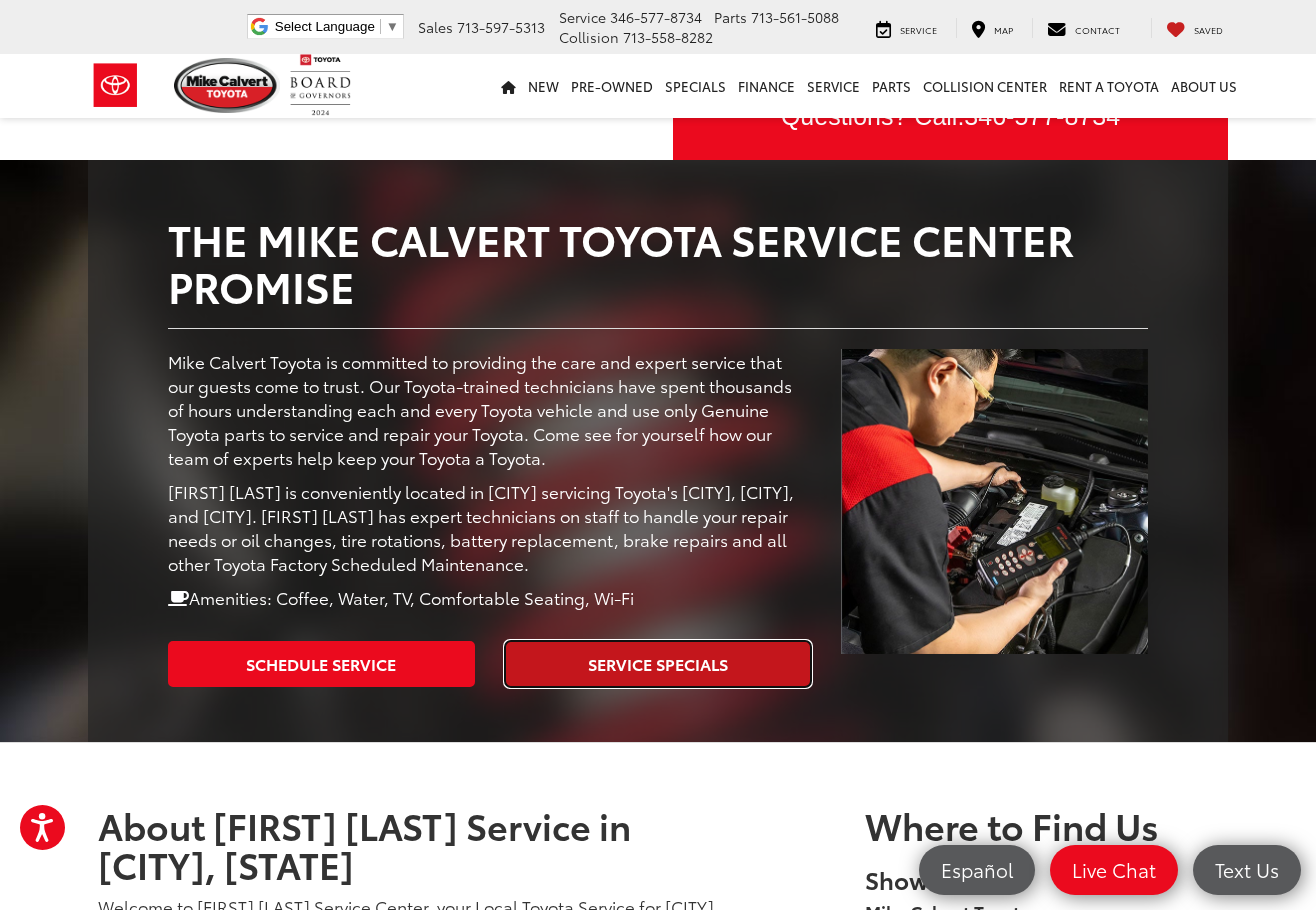 click on "Service Specials" at bounding box center [658, 663] 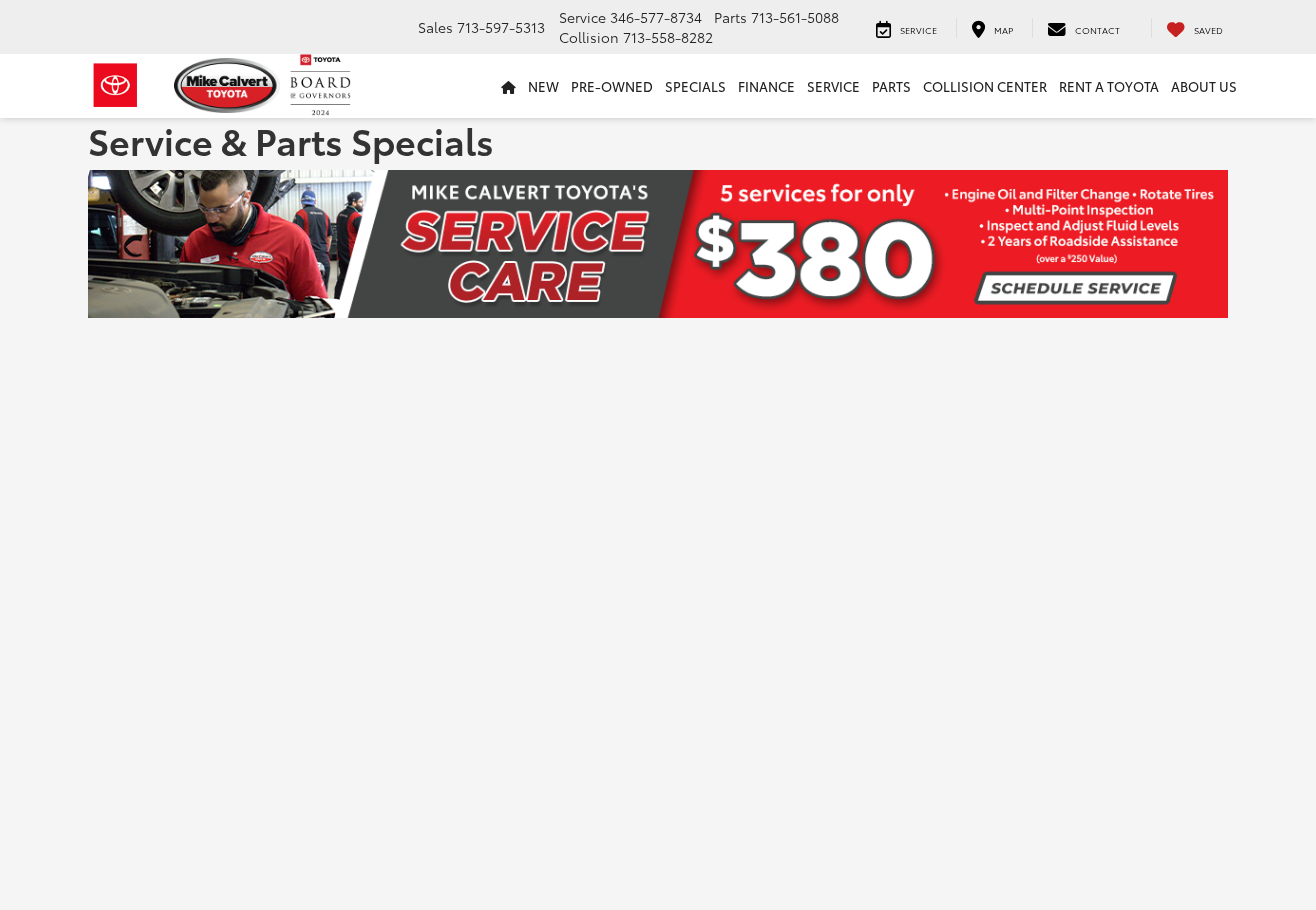 scroll, scrollTop: 0, scrollLeft: 0, axis: both 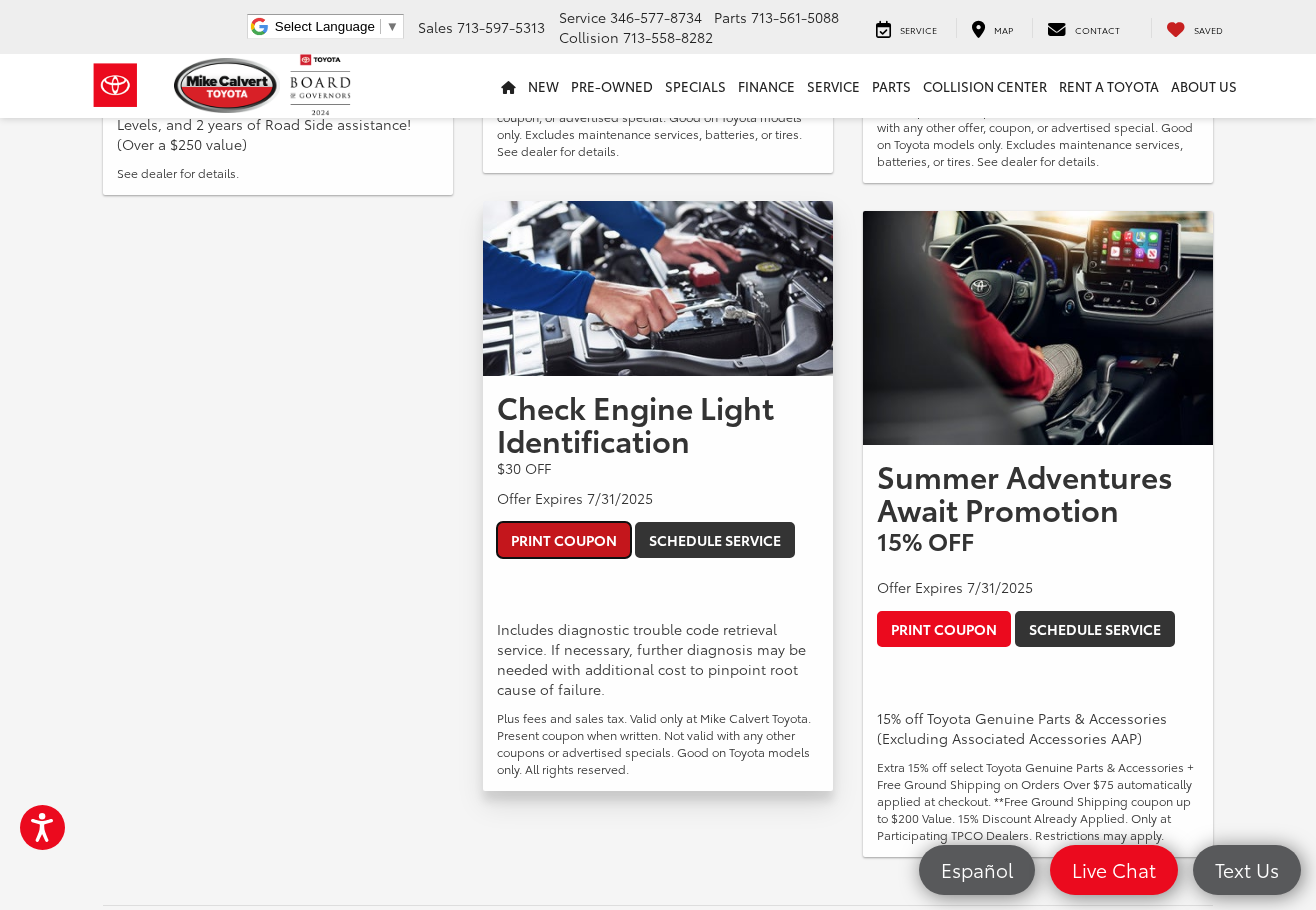 click on "Print Coupon" at bounding box center [564, 540] 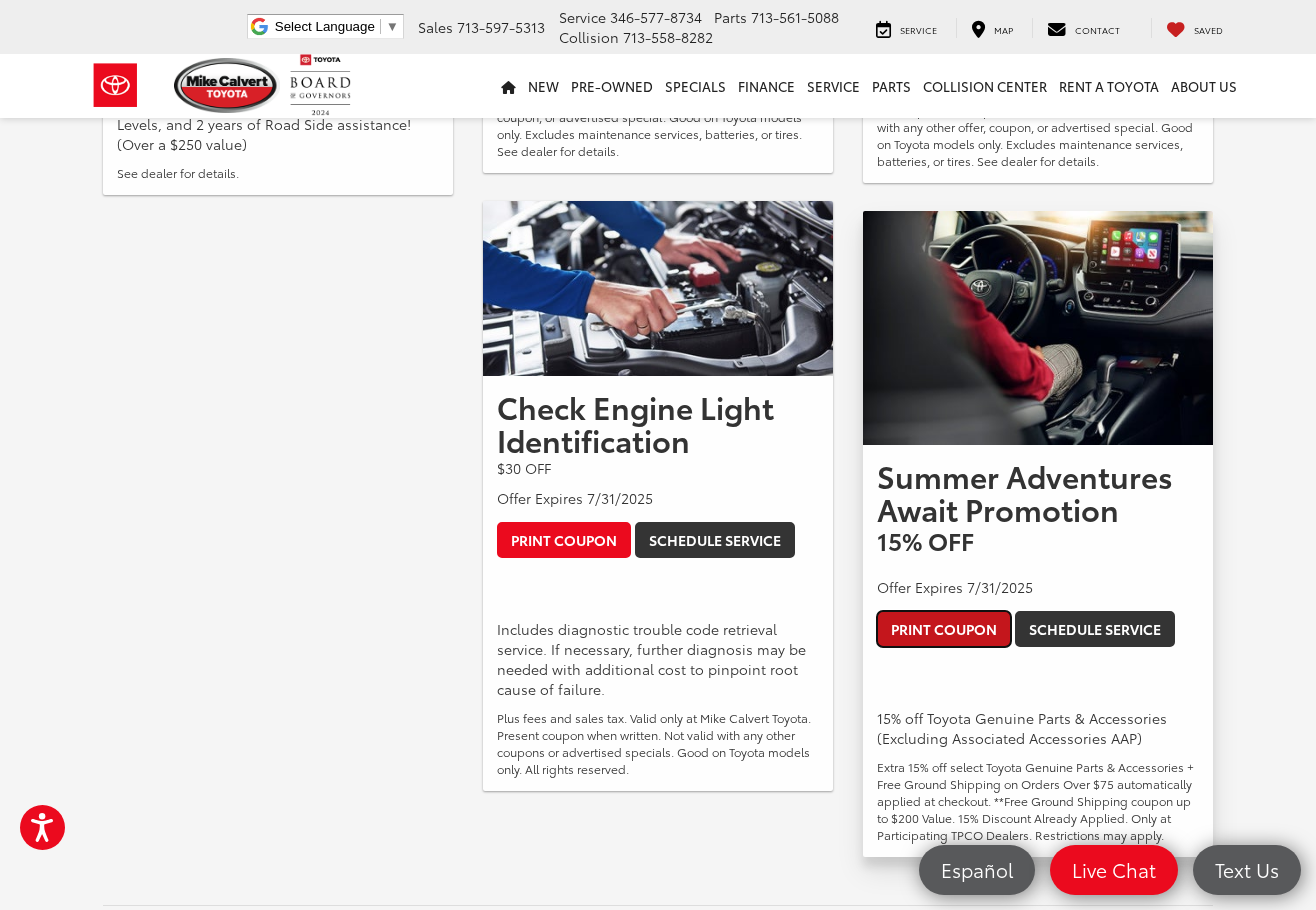 drag, startPoint x: 962, startPoint y: 626, endPoint x: 1023, endPoint y: 578, distance: 77.62087 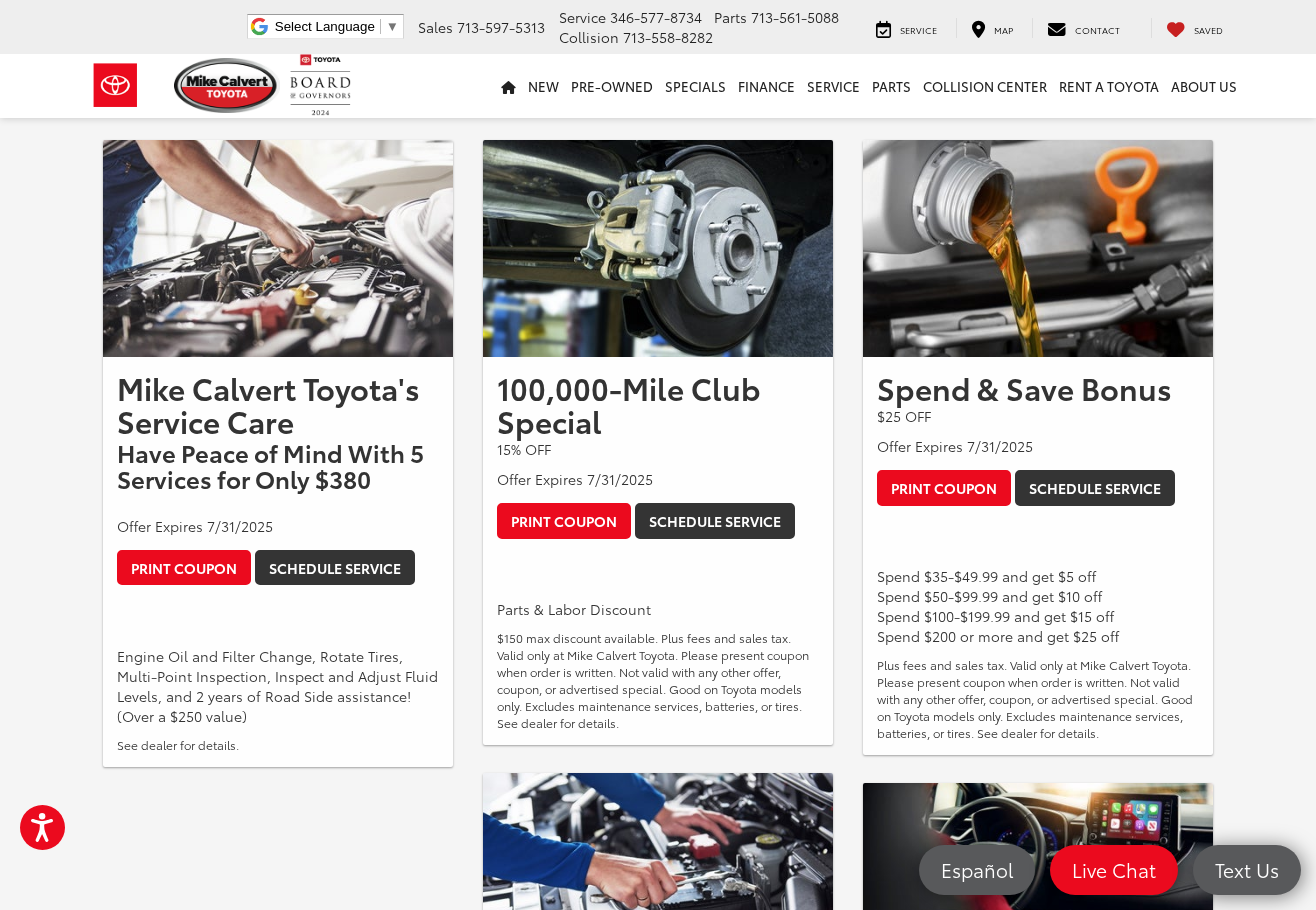 scroll, scrollTop: 209, scrollLeft: 0, axis: vertical 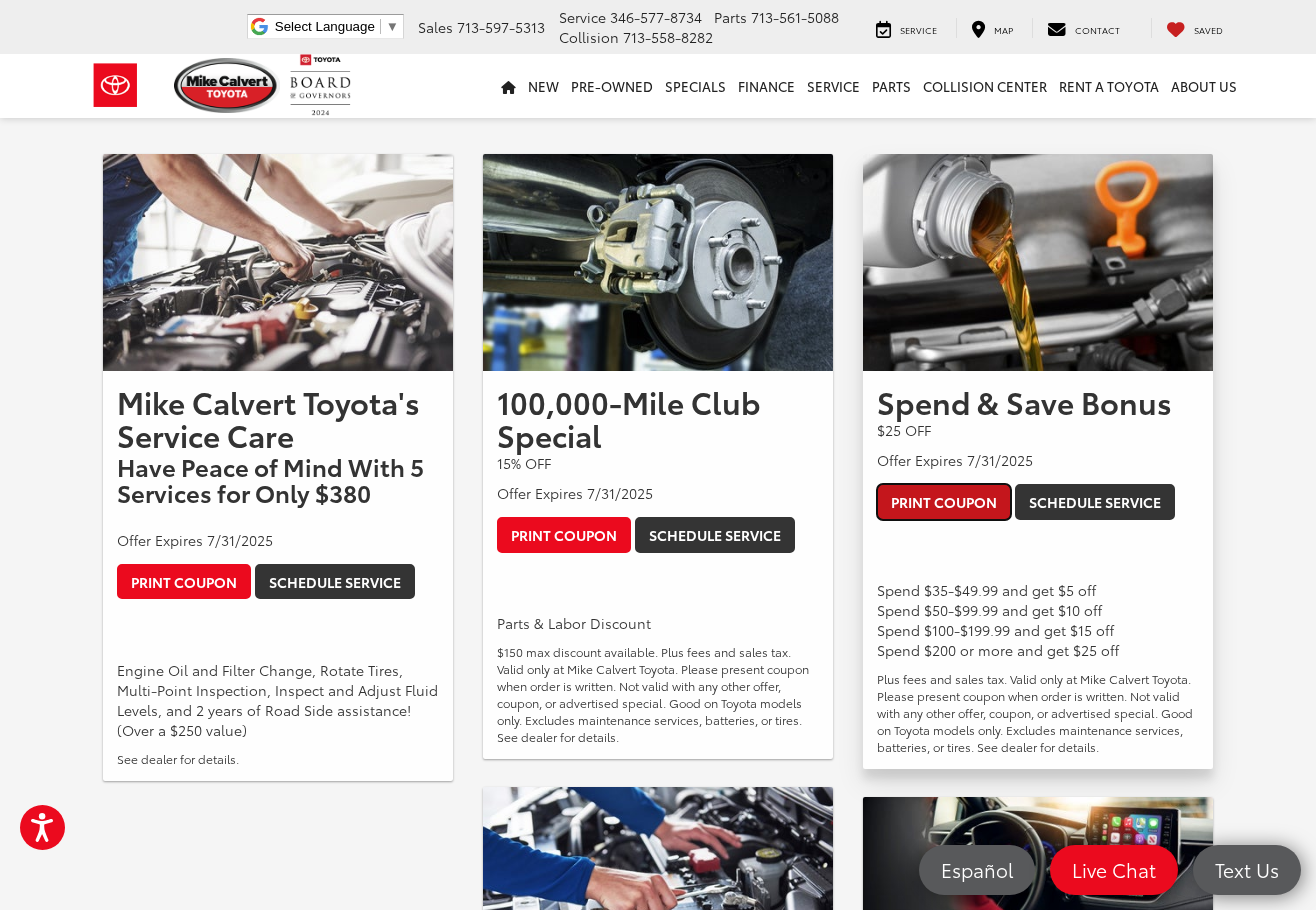 click on "Print Coupon" at bounding box center (944, 502) 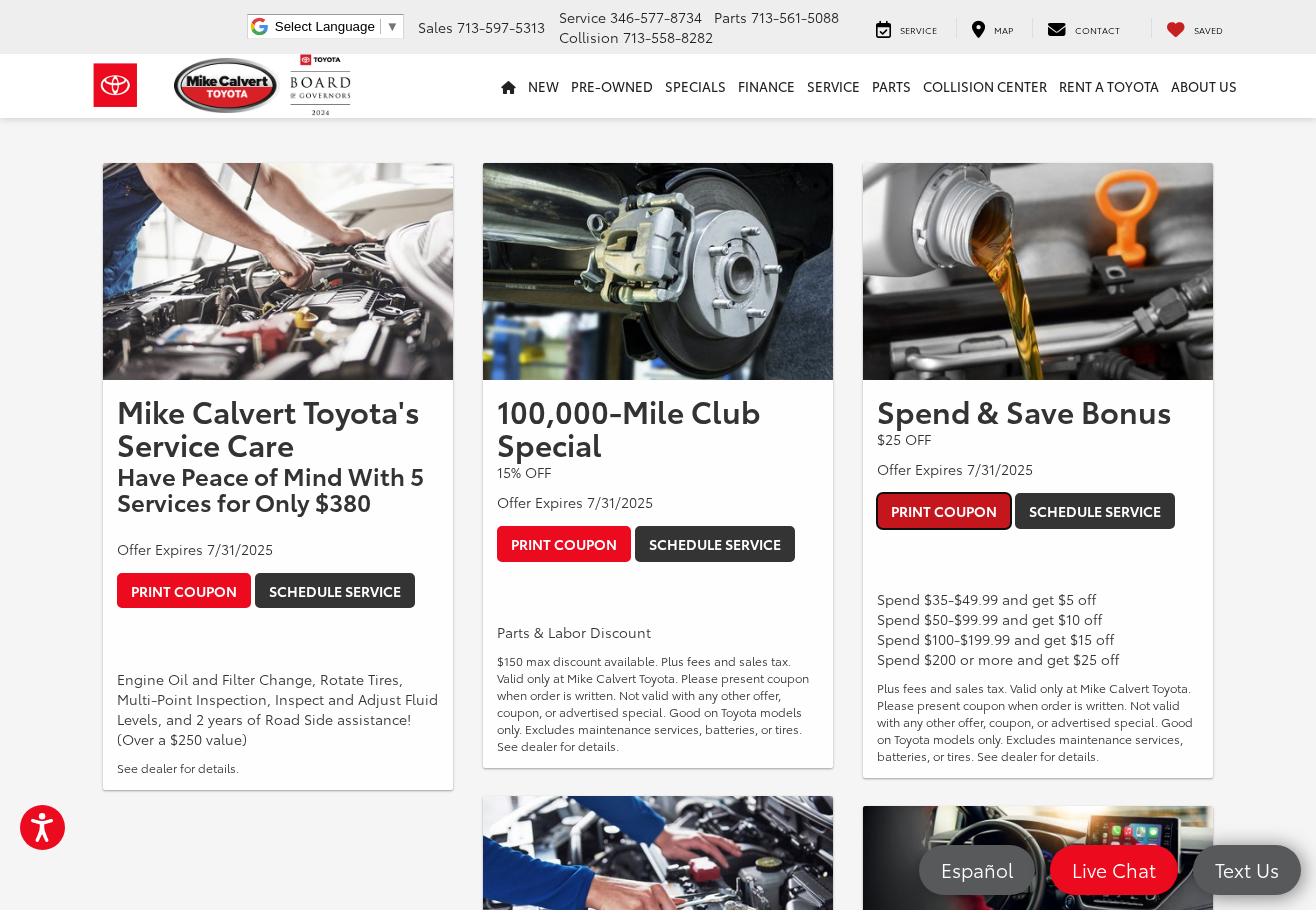 scroll, scrollTop: 0, scrollLeft: 0, axis: both 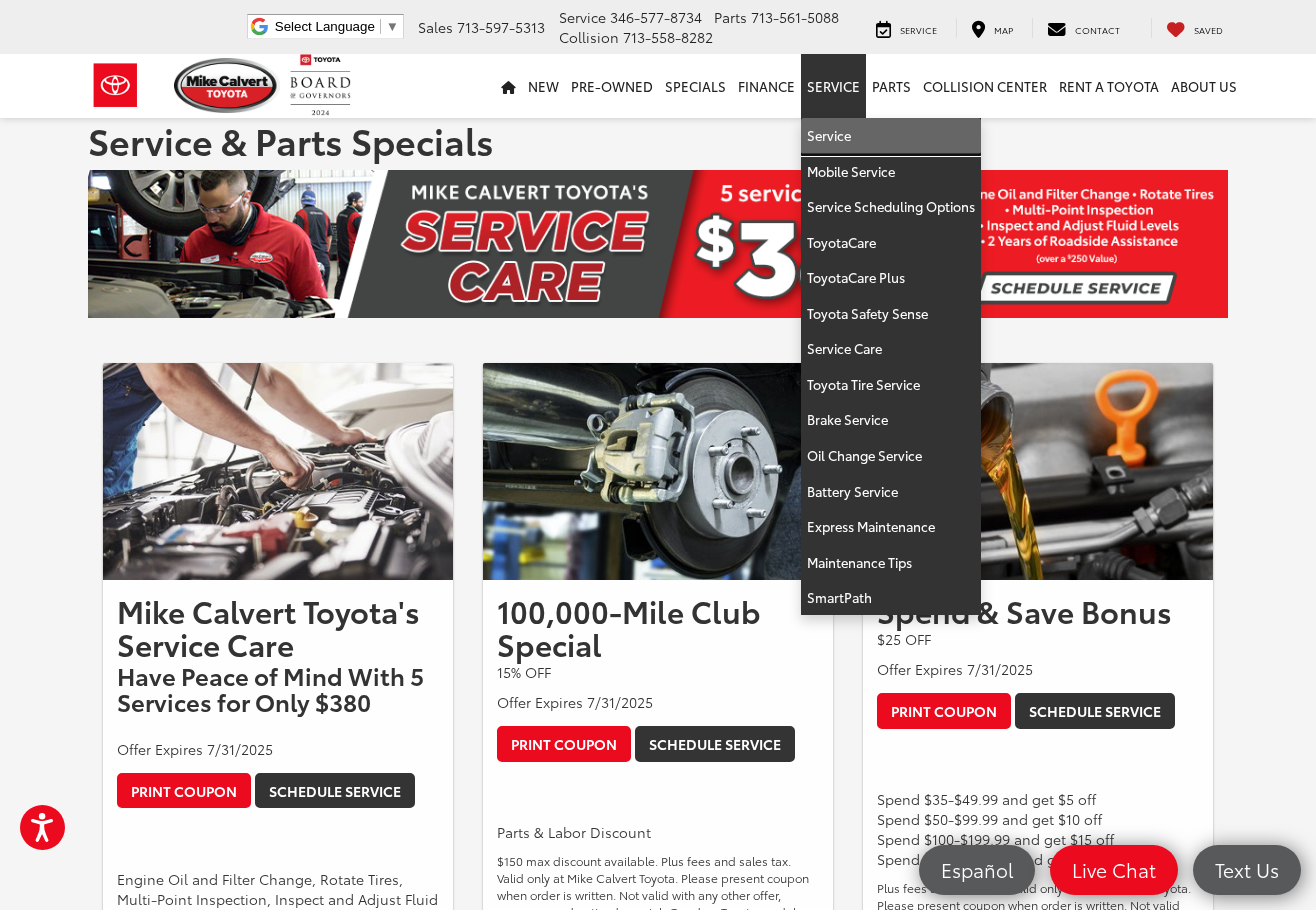 click on "Service" at bounding box center [891, 136] 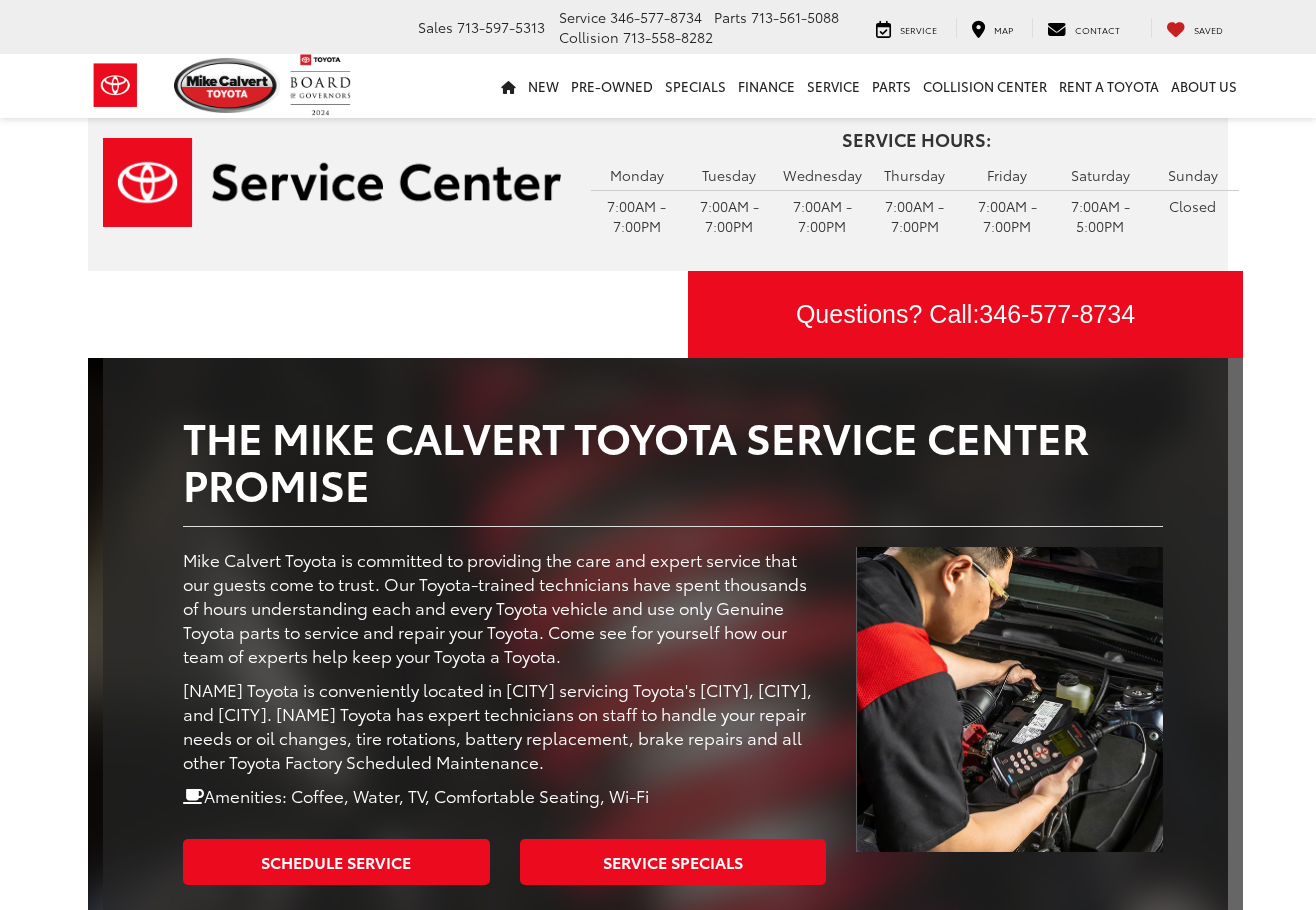scroll, scrollTop: 0, scrollLeft: 0, axis: both 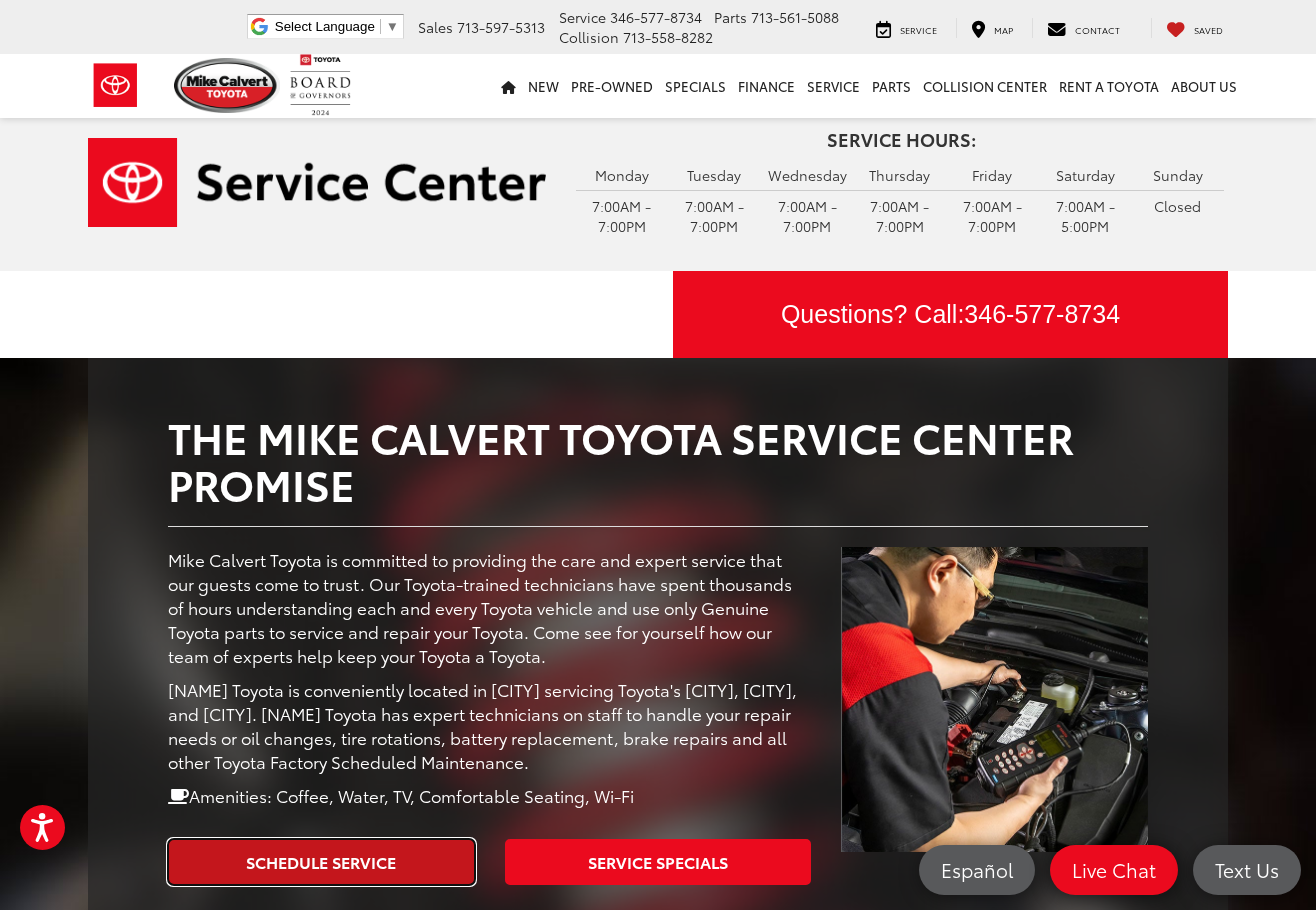 click on "Schedule Service" at bounding box center [321, 861] 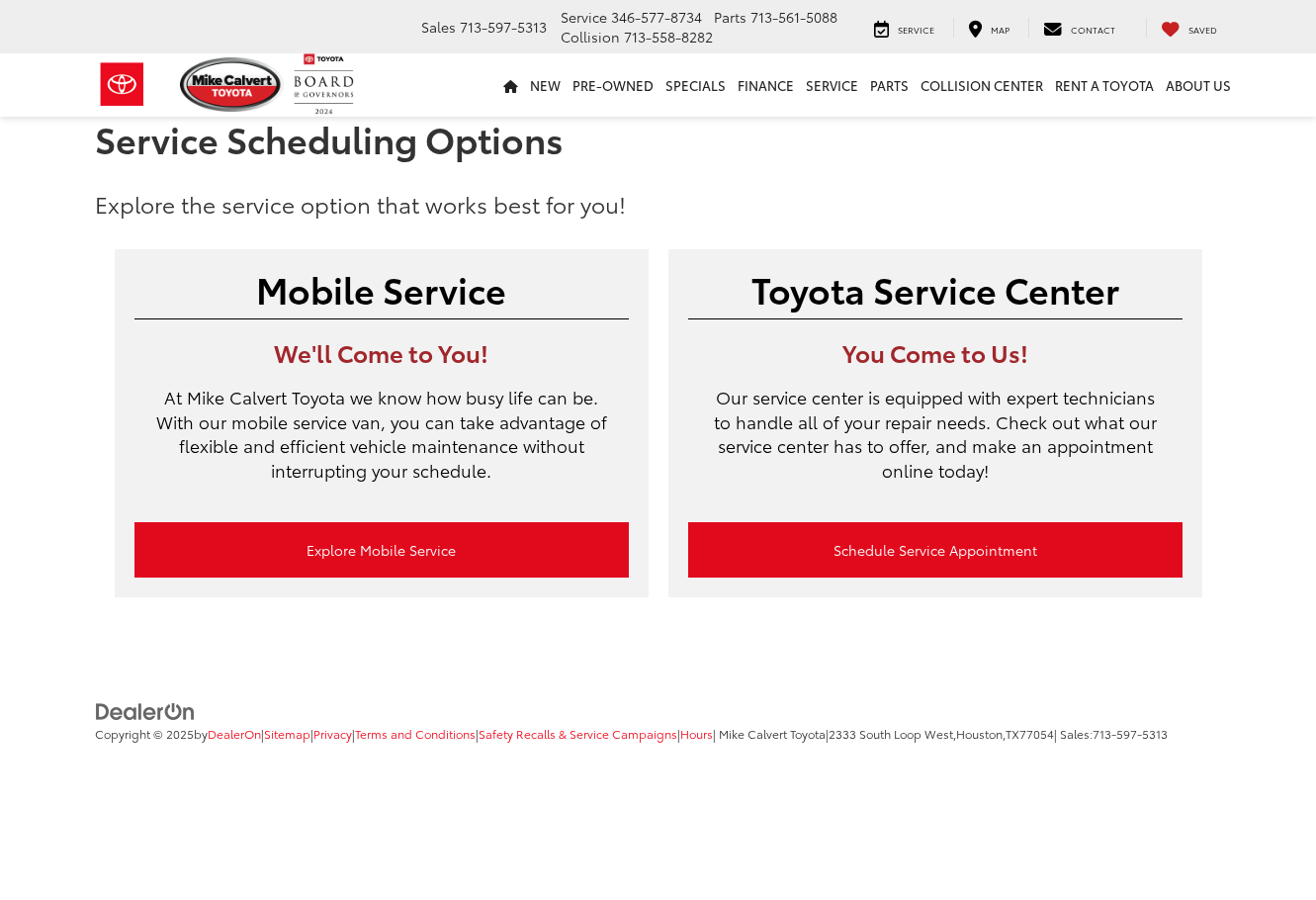 scroll, scrollTop: 0, scrollLeft: 0, axis: both 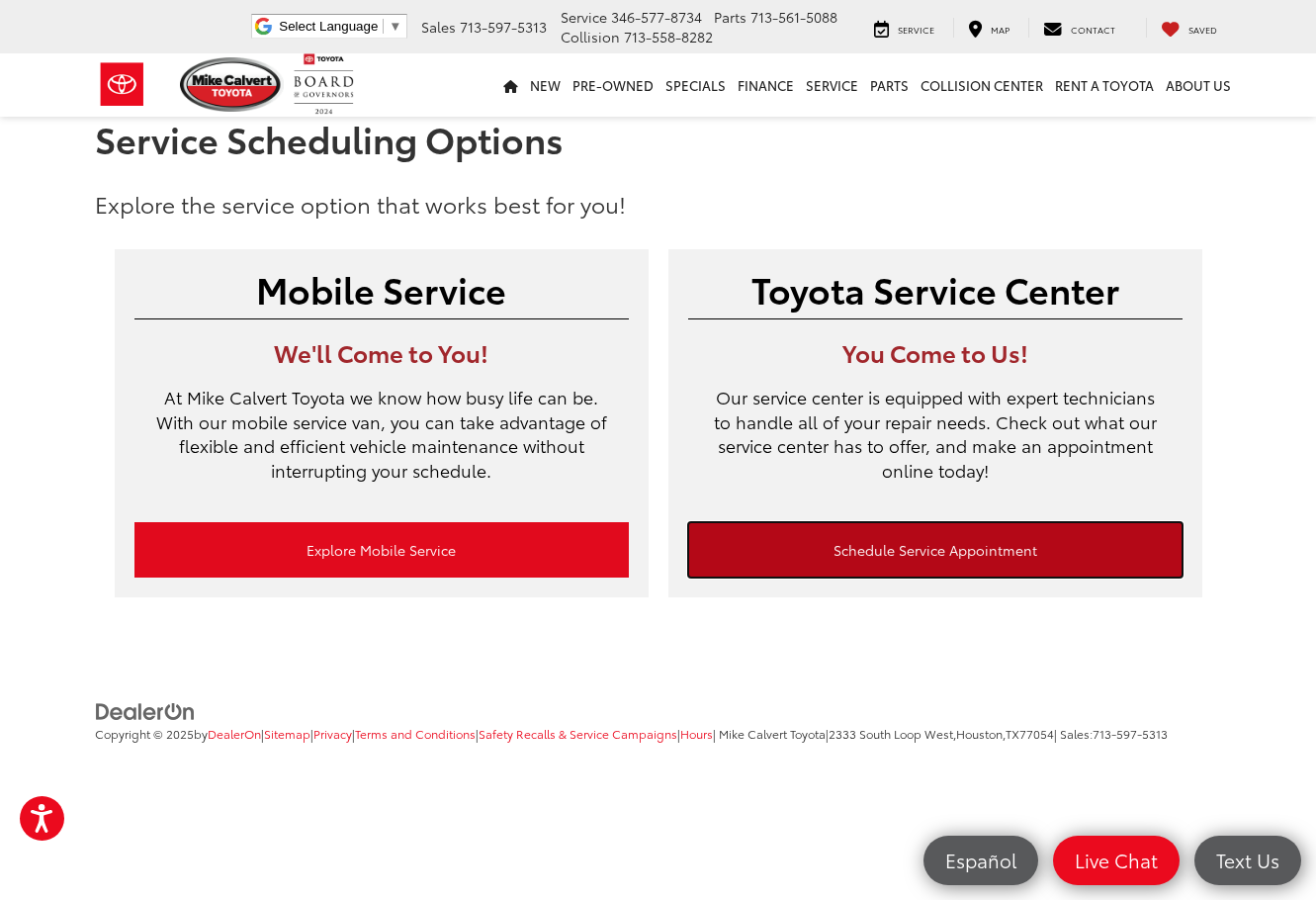 click on "Schedule Service Appointment" at bounding box center [935, 550] 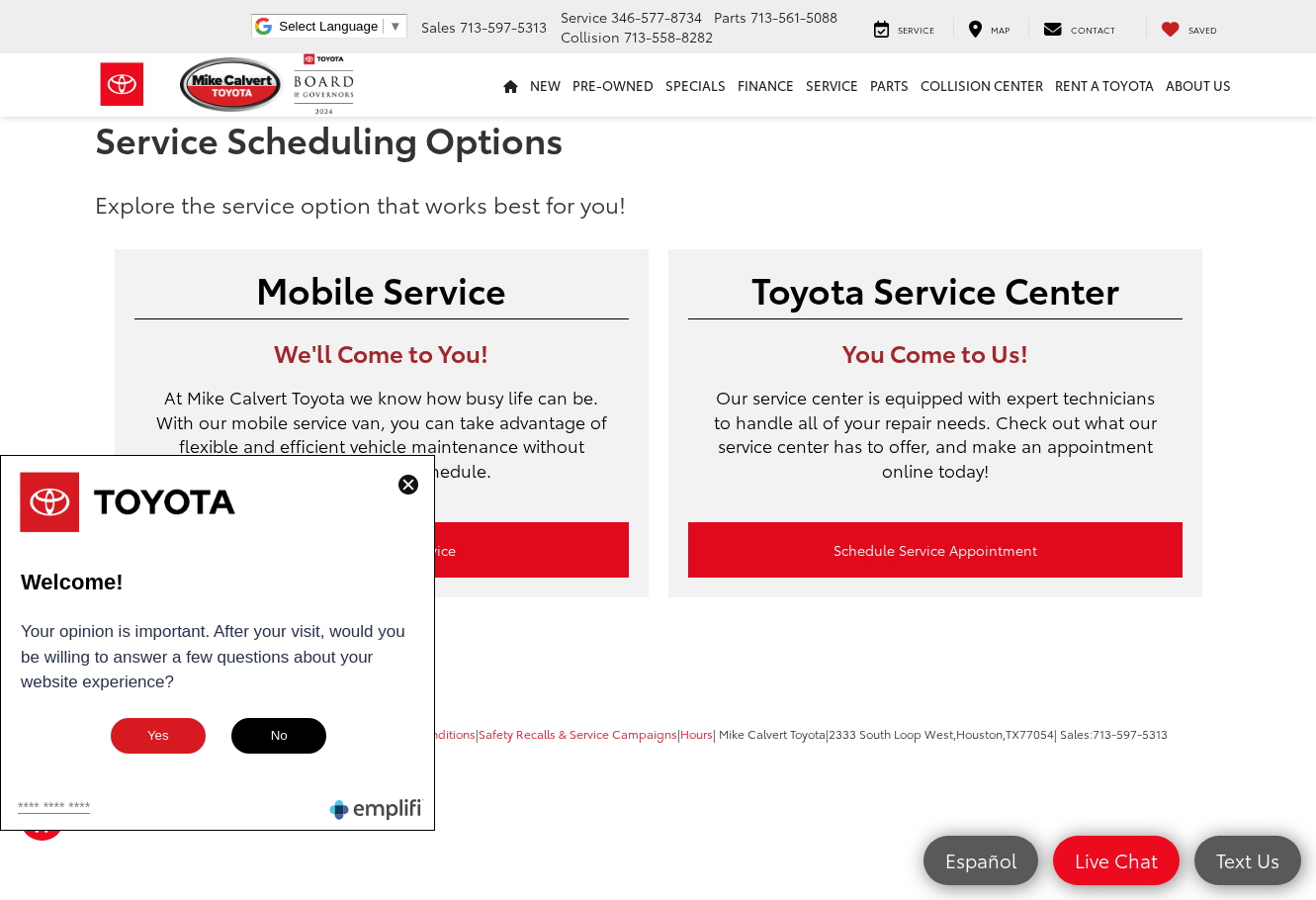 click at bounding box center [408, 485] 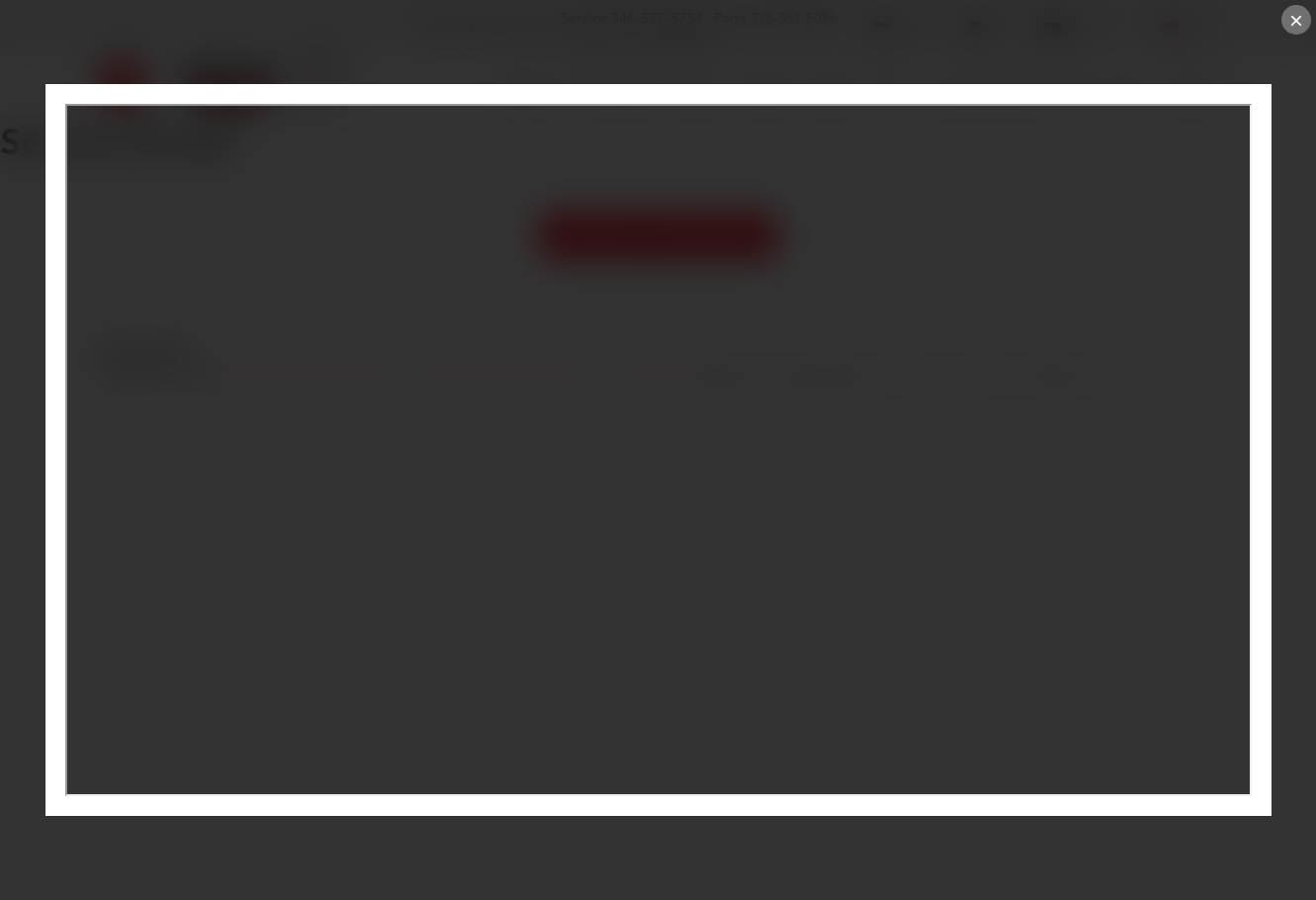 scroll, scrollTop: 0, scrollLeft: 0, axis: both 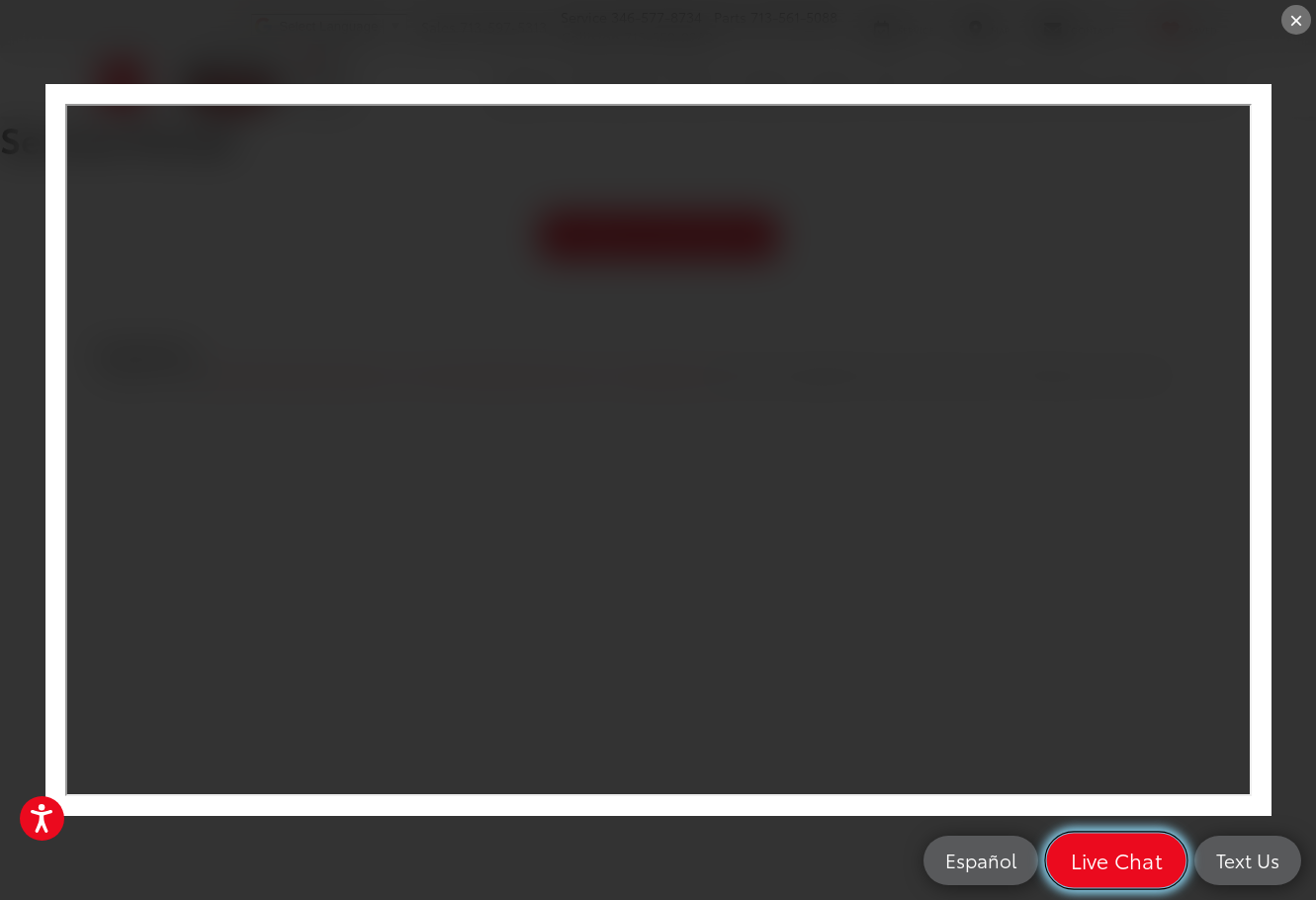 click on "Live Chat" at bounding box center (1116, 860) 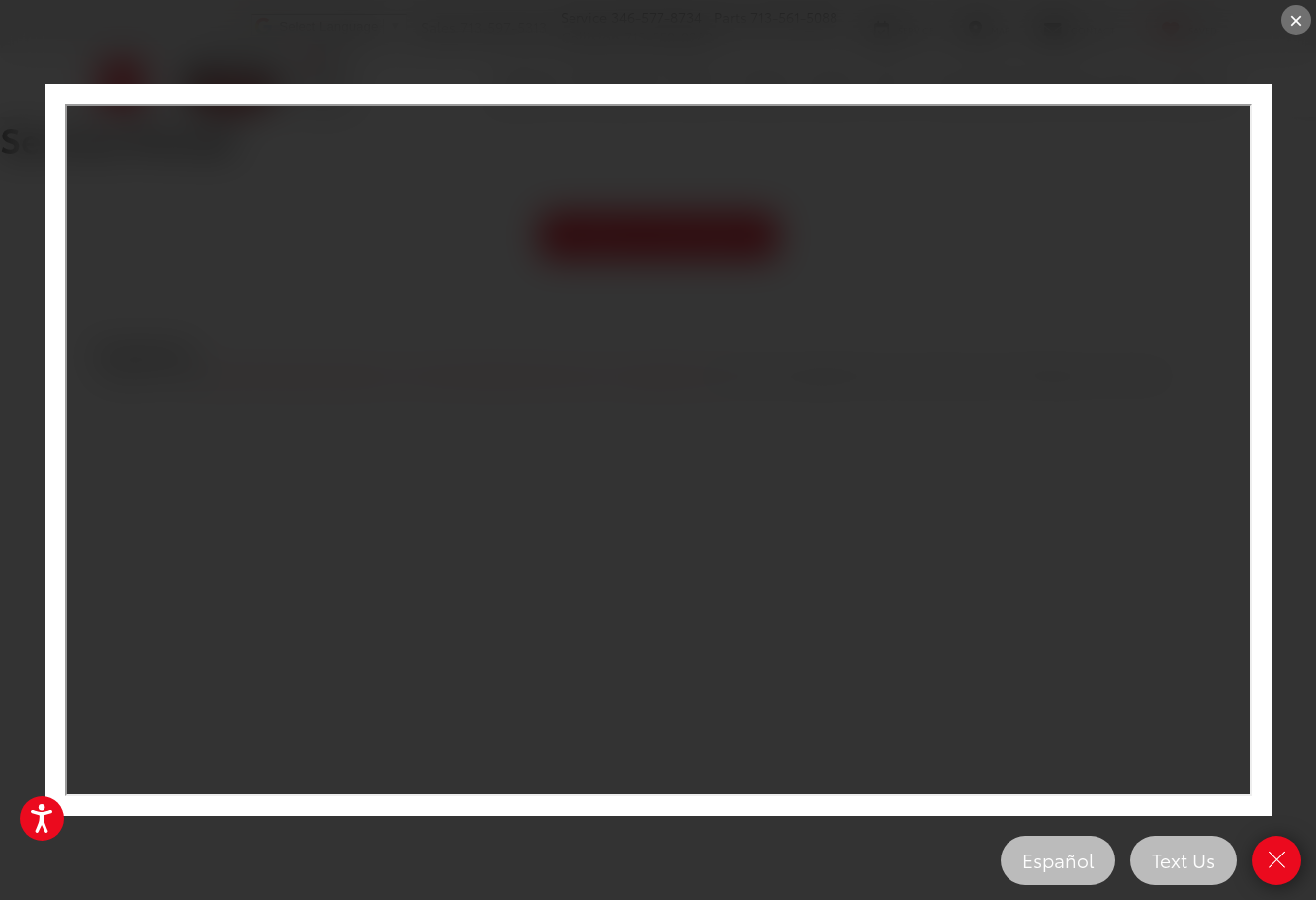 click on "×" at bounding box center [1296, 20] 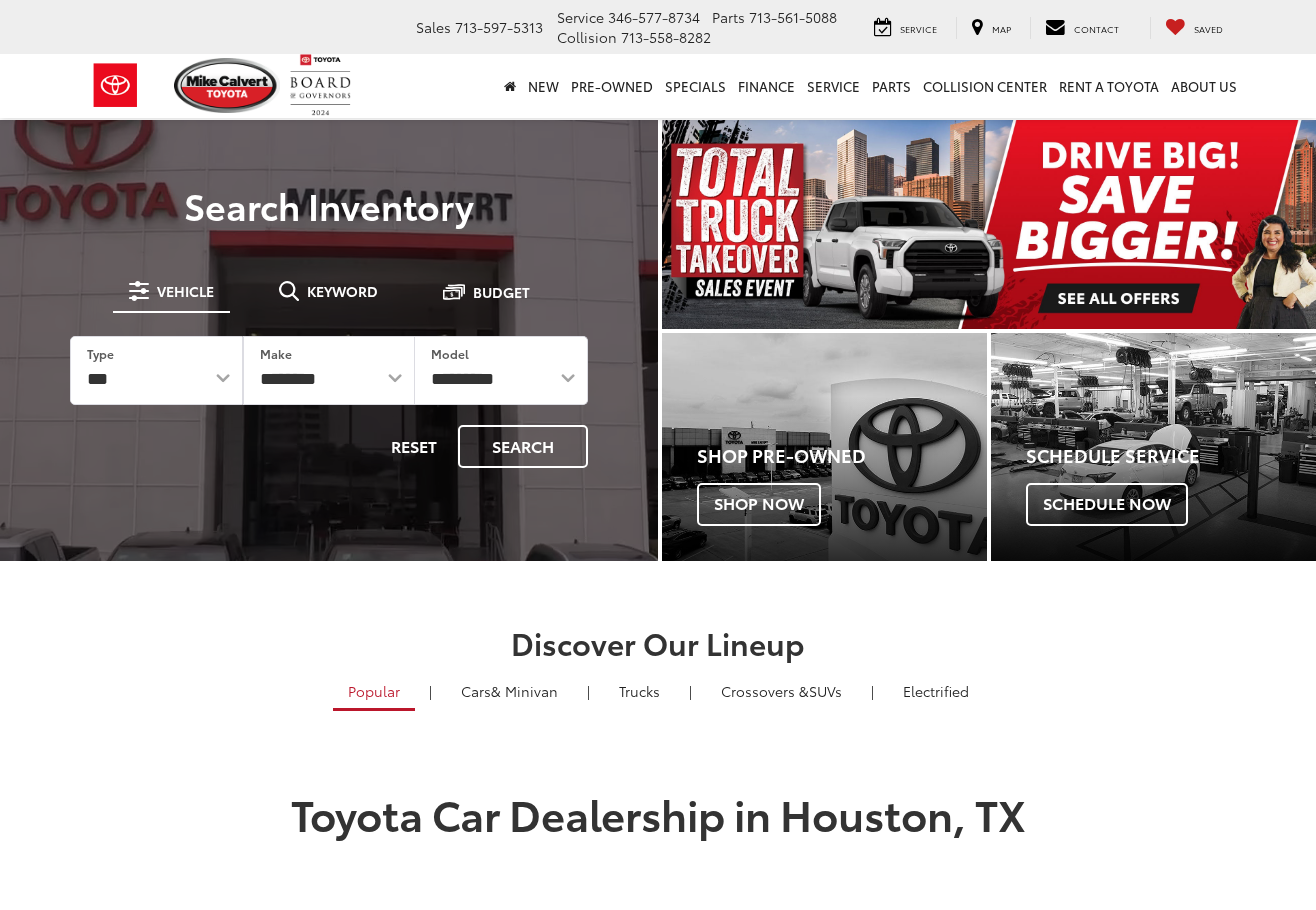 scroll, scrollTop: 0, scrollLeft: 0, axis: both 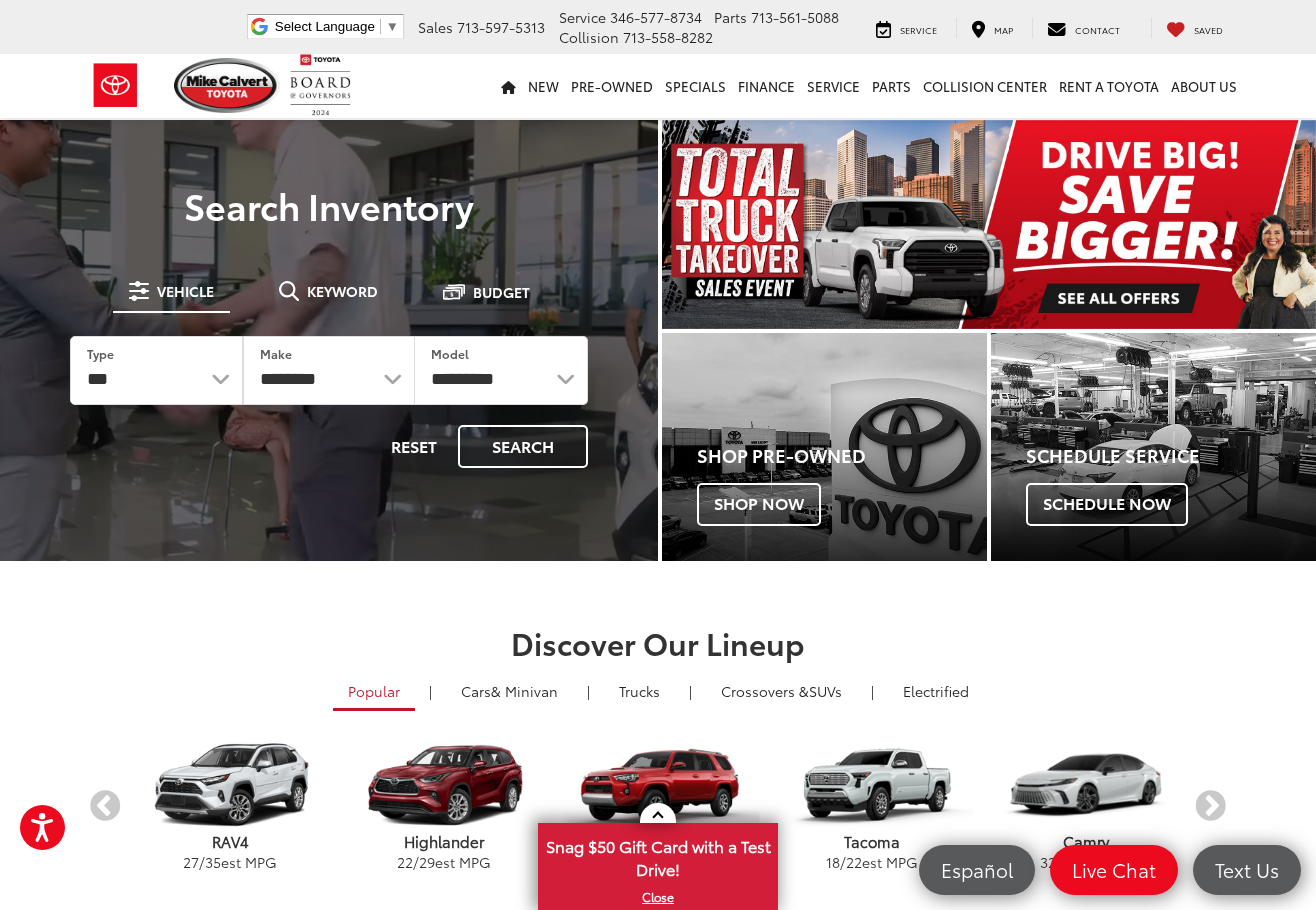 click on "Sales
[PHONE]
Service
[PHONE]
Parts
[PHONE]
Collision
[PHONE]
[NUMBER] [STREET]
[CITY], [STATE] [POSTAL_CODE]
Service
Map
Contact
Saved
Saved
Mike Calvert Toyota
Saved
Directions
New
New
New Tundra Inventory
Schedule Test Drive
Model Research
Toyota Reviews
Toyota Comparisons
Commercial Truck Center
New 4Runner i-FORCE MAX Inventory
Pre-Owned
Pre-Owned" at bounding box center (658, 2300) 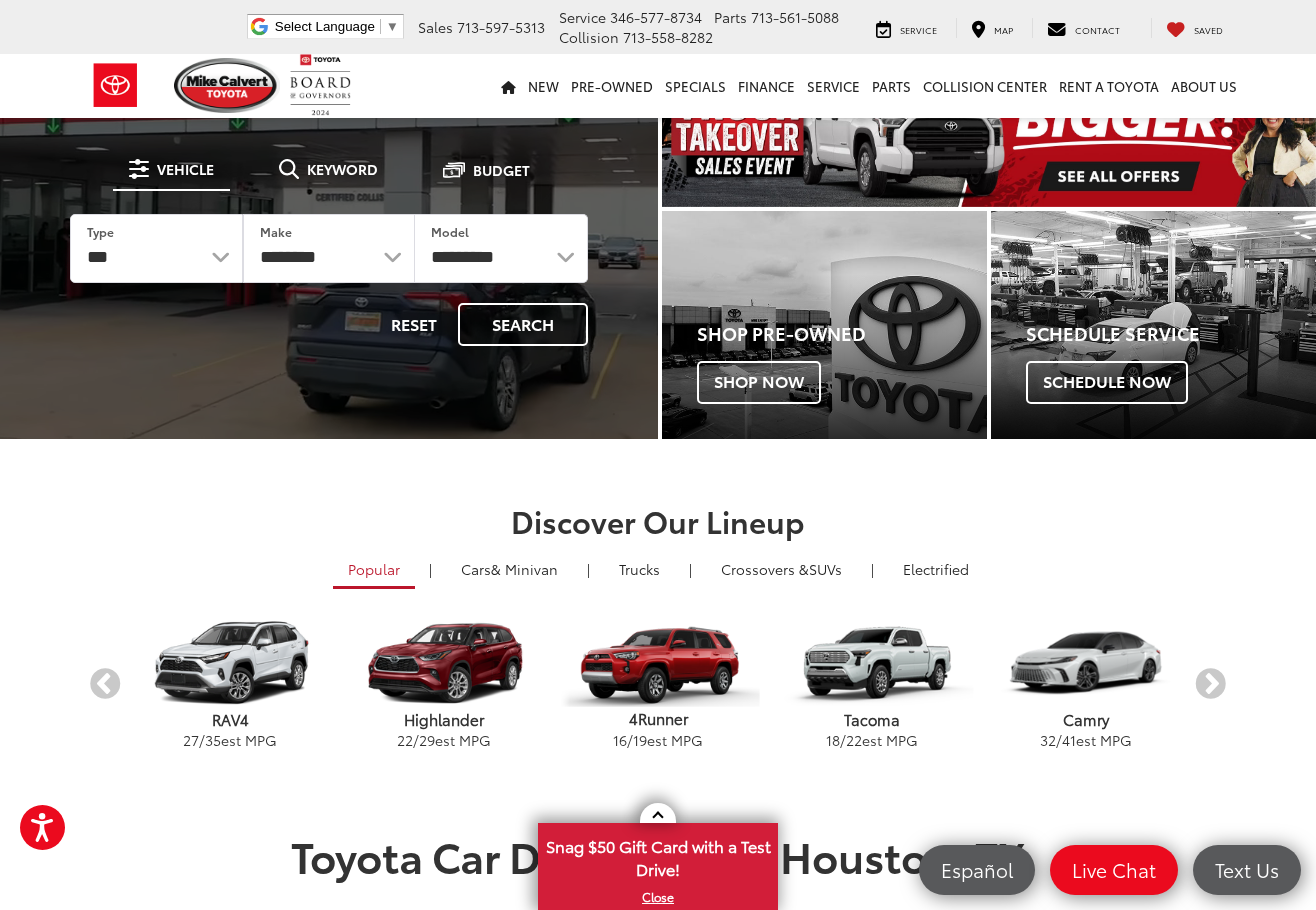 scroll, scrollTop: 0, scrollLeft: 0, axis: both 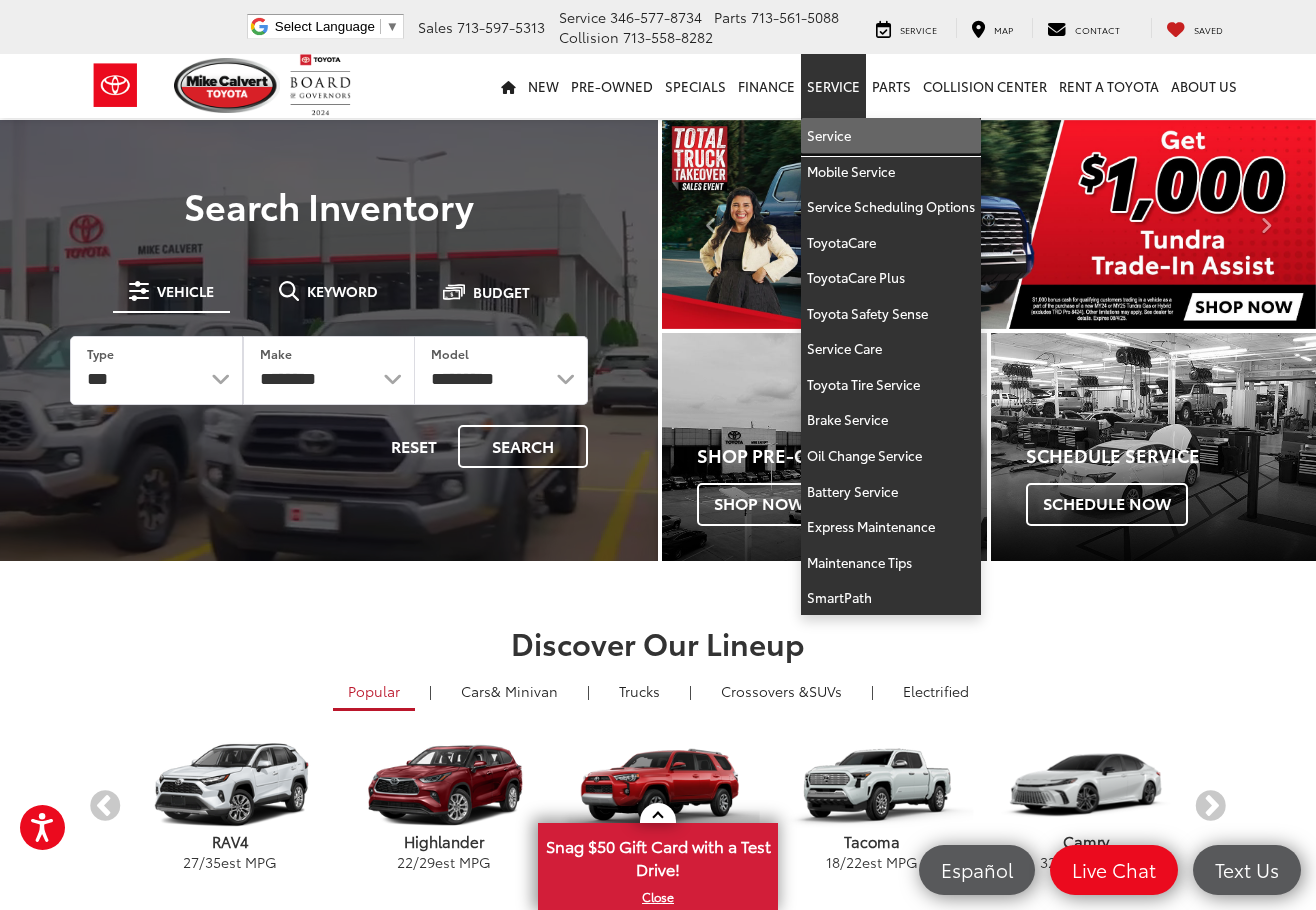 click on "Service" at bounding box center (891, 136) 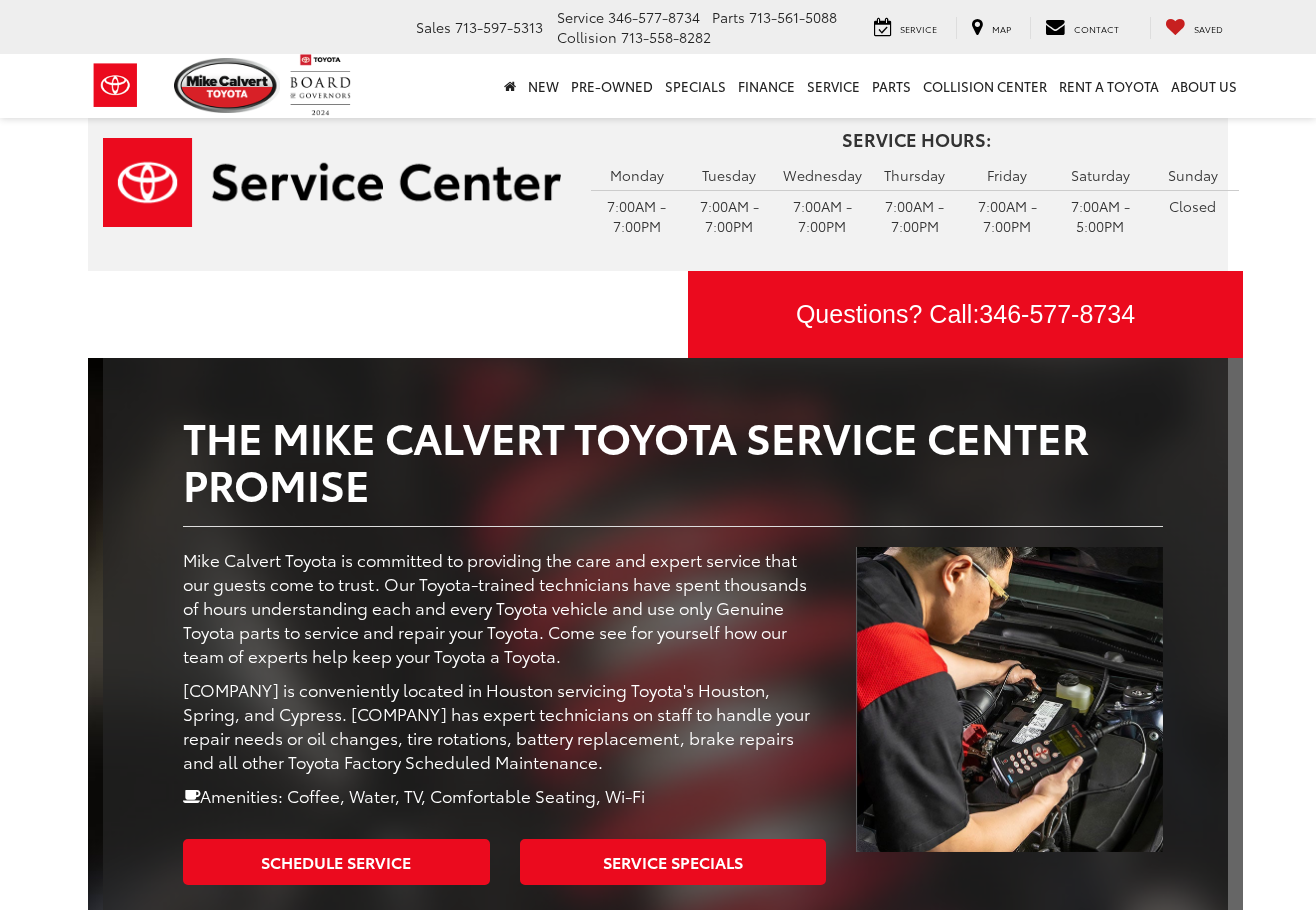 scroll, scrollTop: 0, scrollLeft: 0, axis: both 